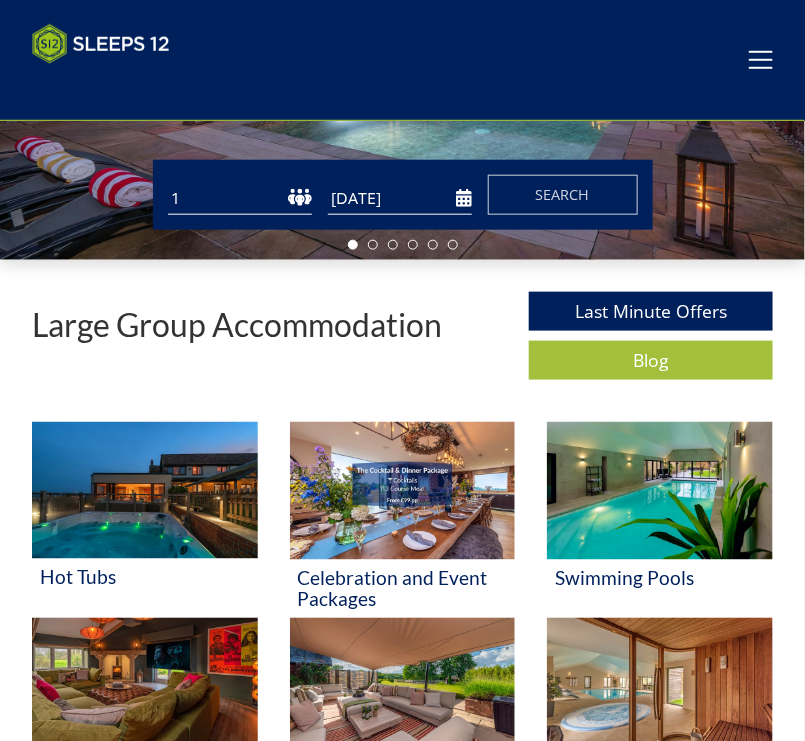 scroll, scrollTop: 356, scrollLeft: 0, axis: vertical 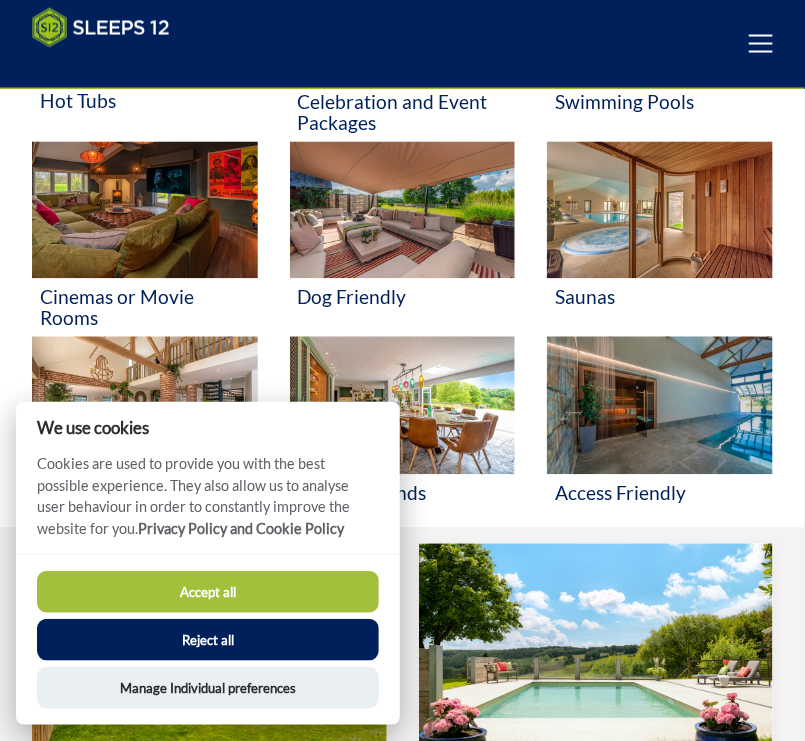 click on "Accept all" at bounding box center [208, 592] 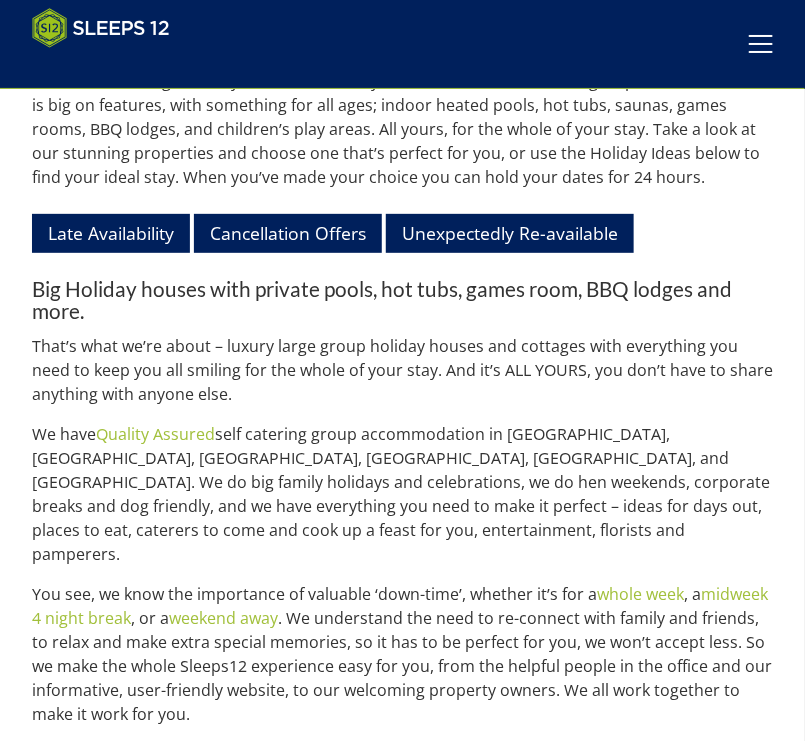scroll, scrollTop: 2151, scrollLeft: 0, axis: vertical 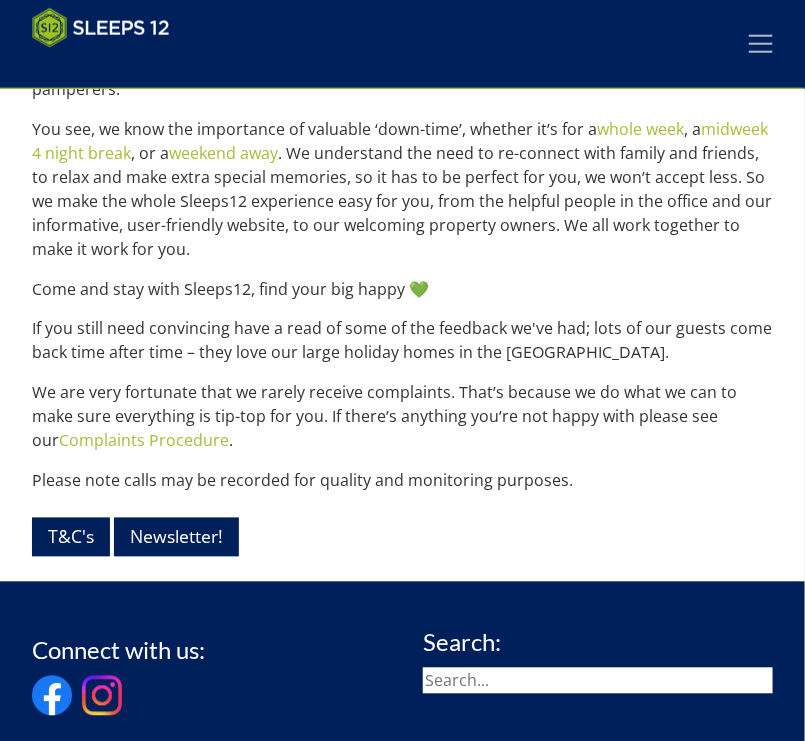 click at bounding box center [761, 44] 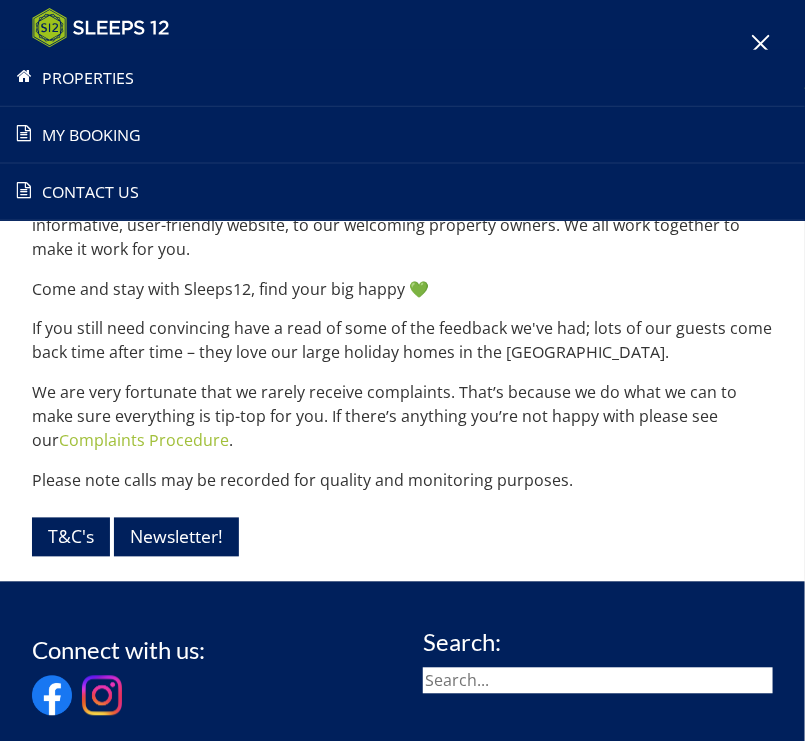 click on "Properties" at bounding box center (402, 78) 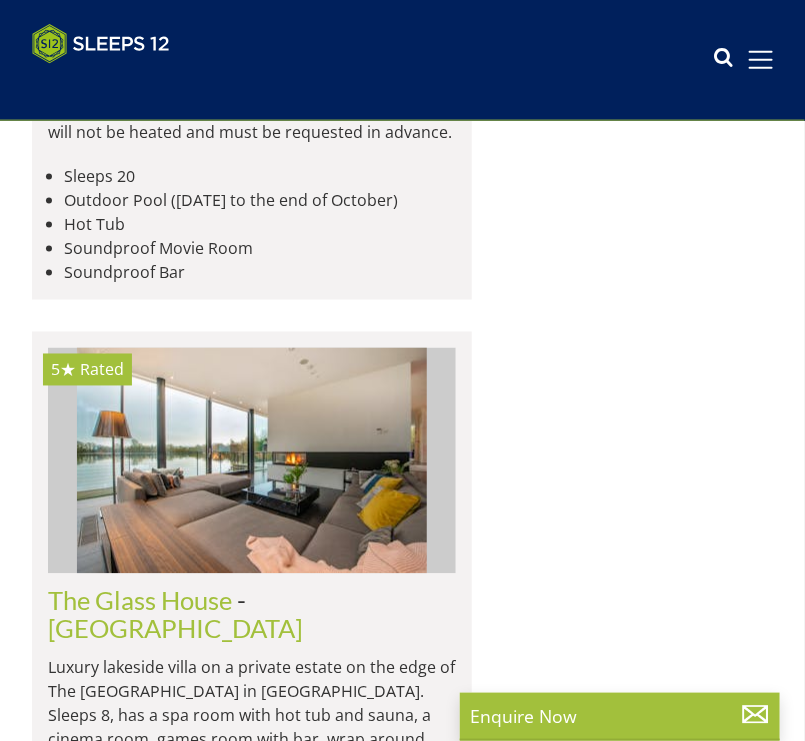 scroll, scrollTop: 0, scrollLeft: 0, axis: both 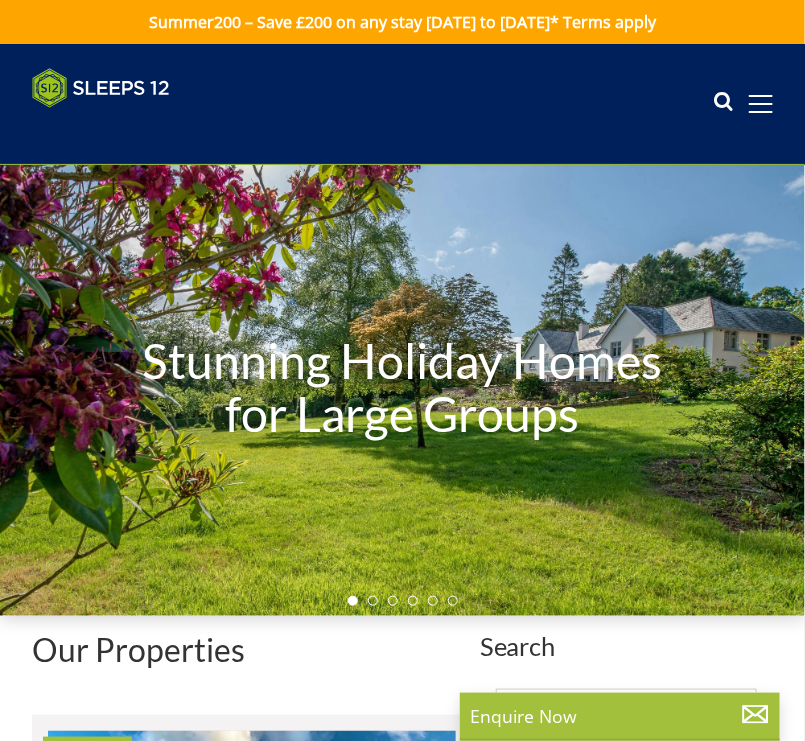 click at bounding box center (723, 104) 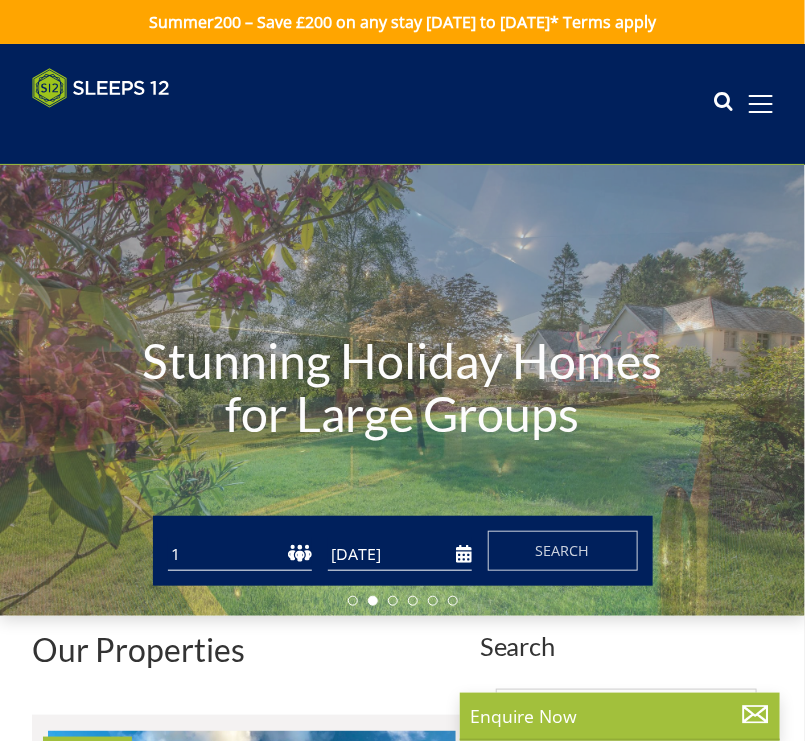 click at bounding box center (723, 104) 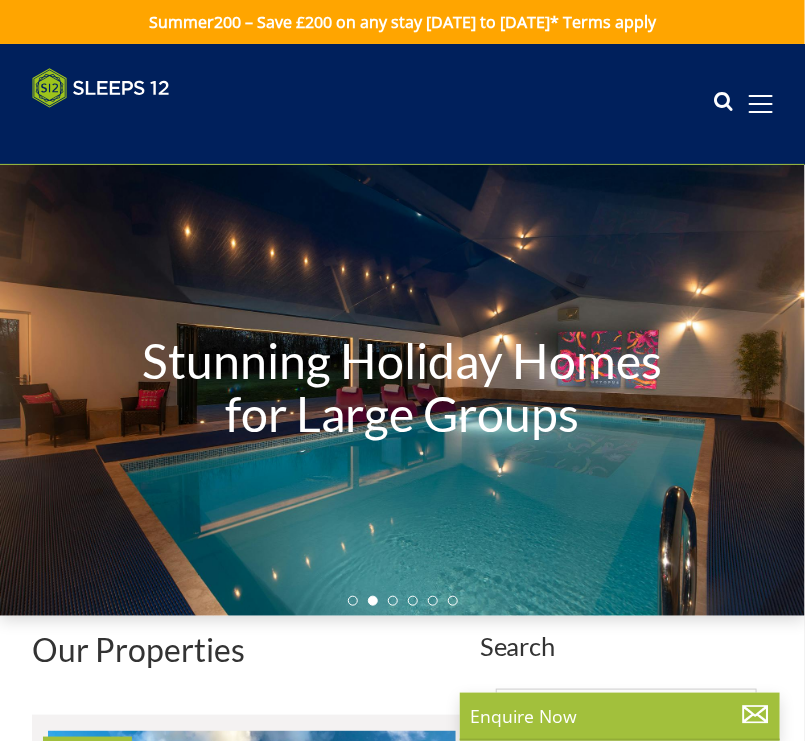 click at bounding box center (723, 104) 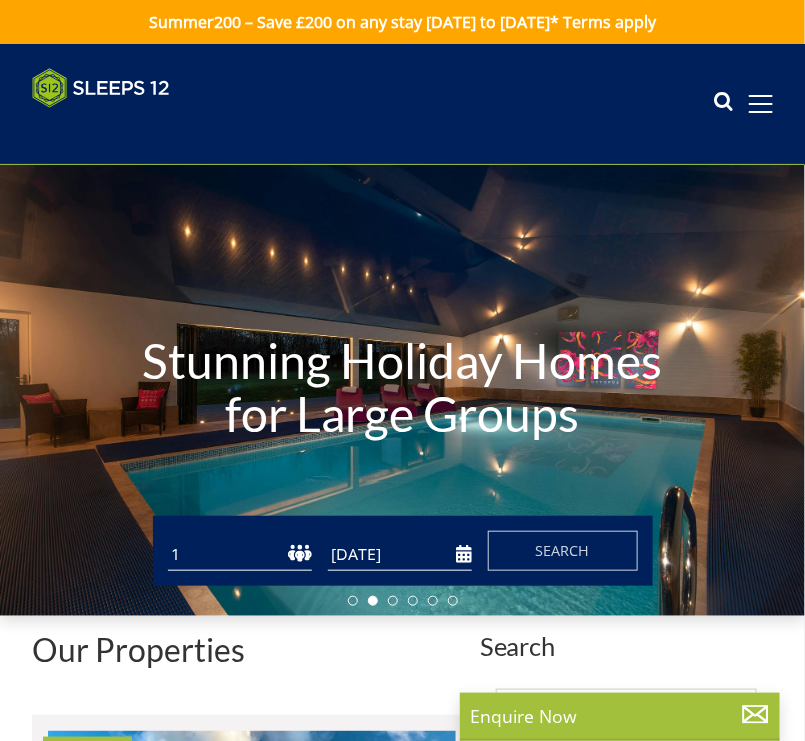 type 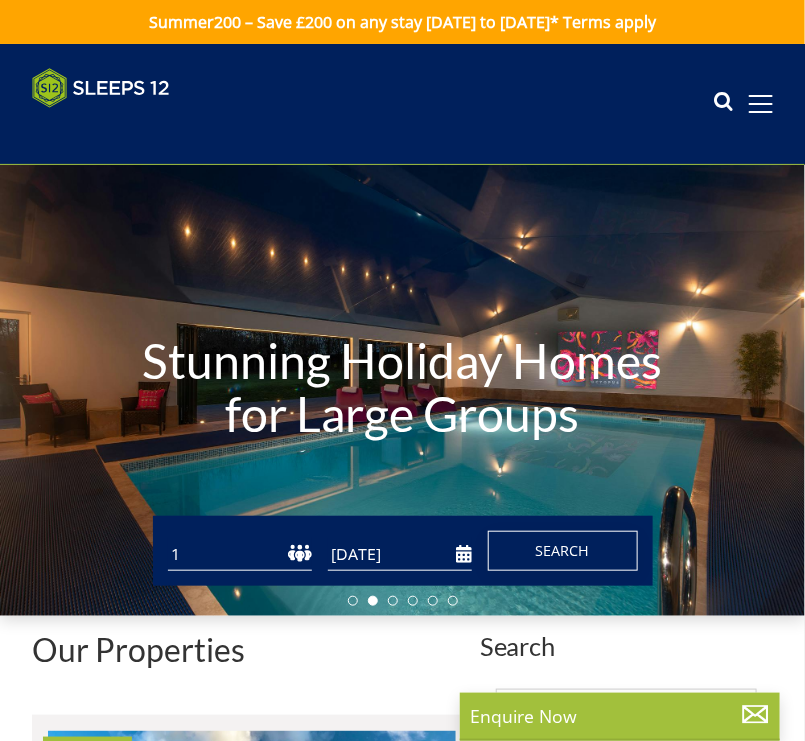 click on "Search" at bounding box center (563, 551) 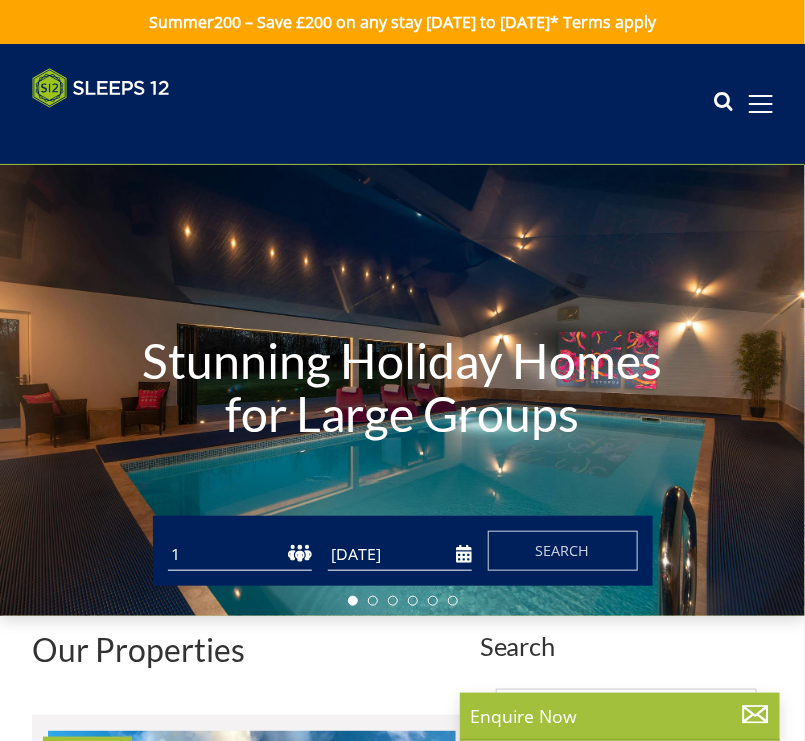 click at bounding box center [723, 104] 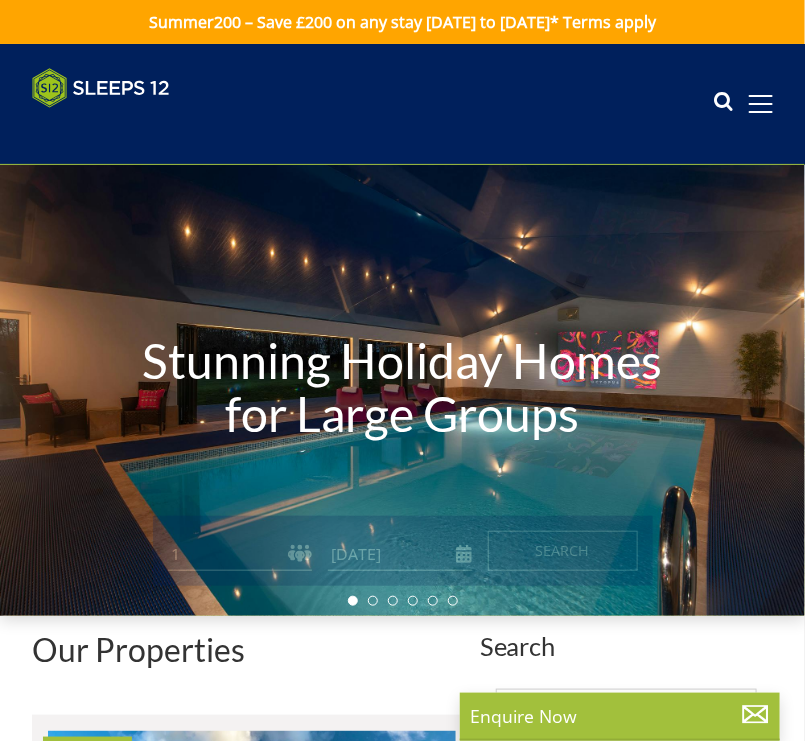 click at bounding box center [723, 104] 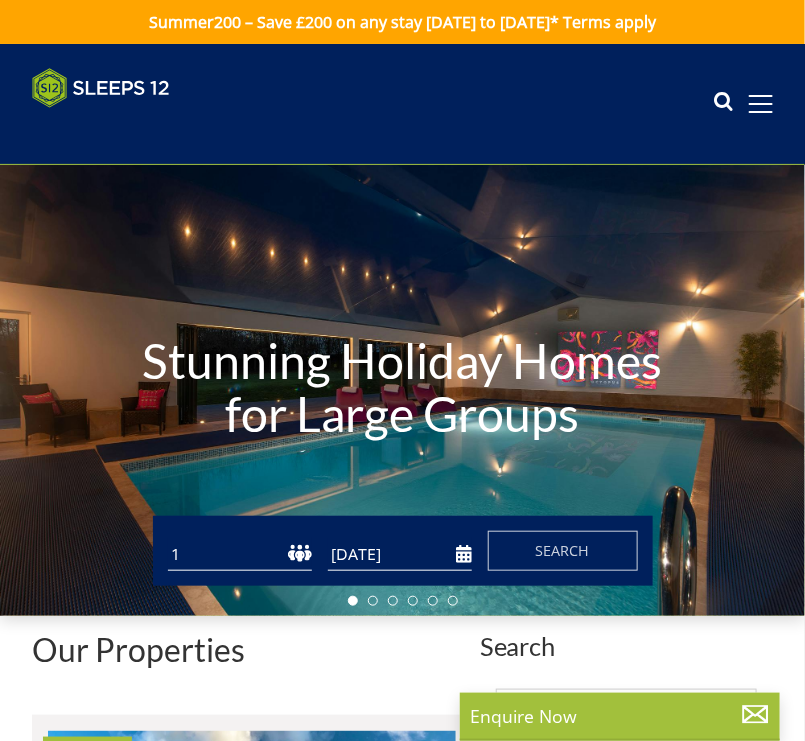click at bounding box center [723, 104] 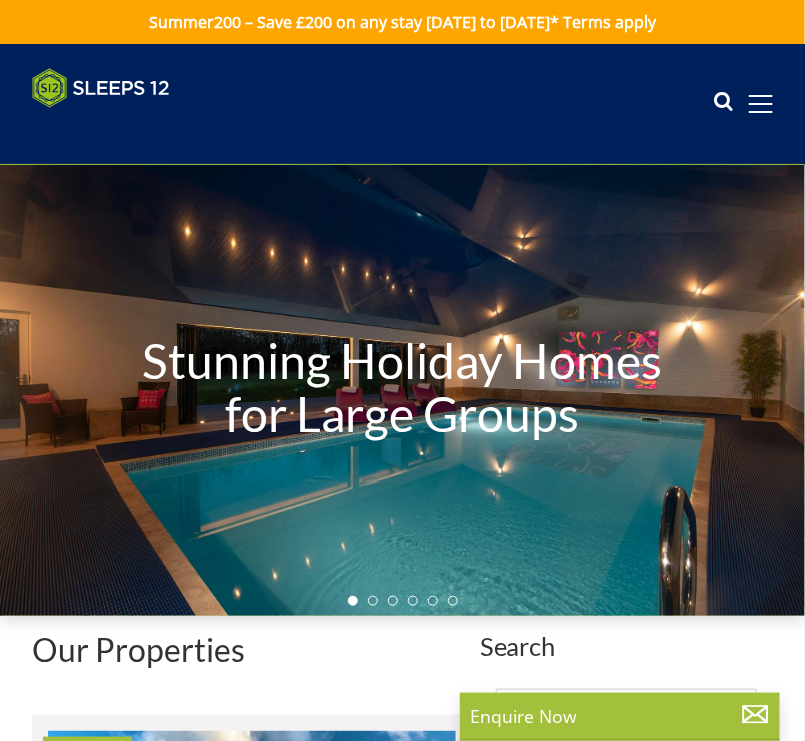 click at bounding box center (723, 104) 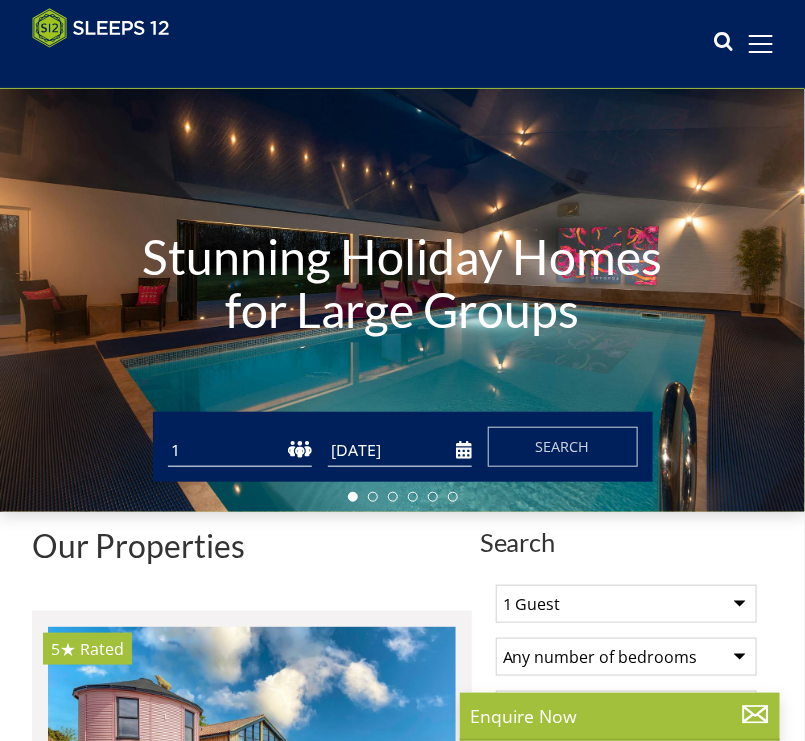 scroll, scrollTop: 74, scrollLeft: 0, axis: vertical 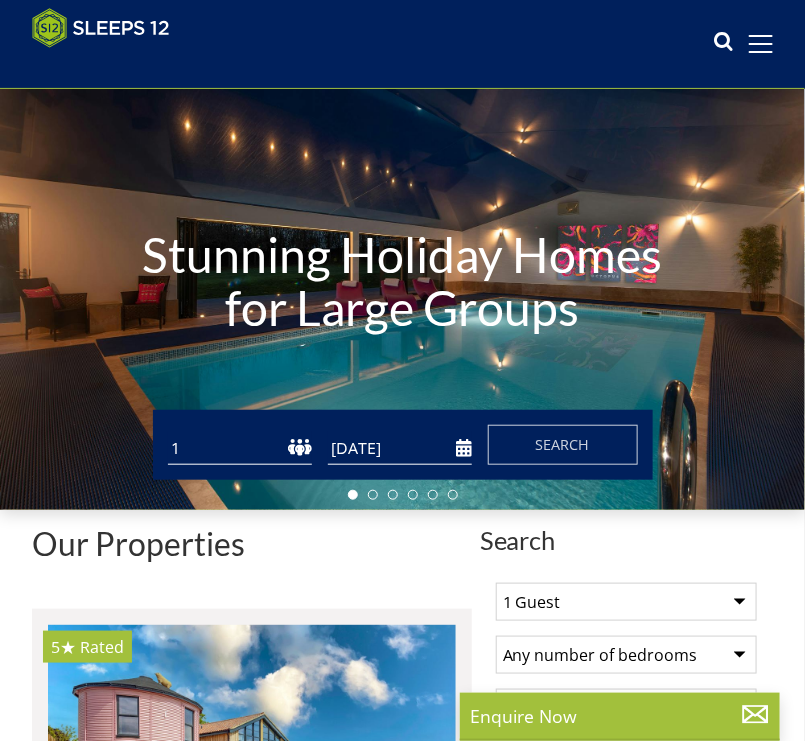 click on "1
2
3
4
5
6
7
8
9
10
11
12
13
14
15
16
17
18
19
20
21
22
23
24
25
26
27
28
29
30
31
32" at bounding box center (240, 448) 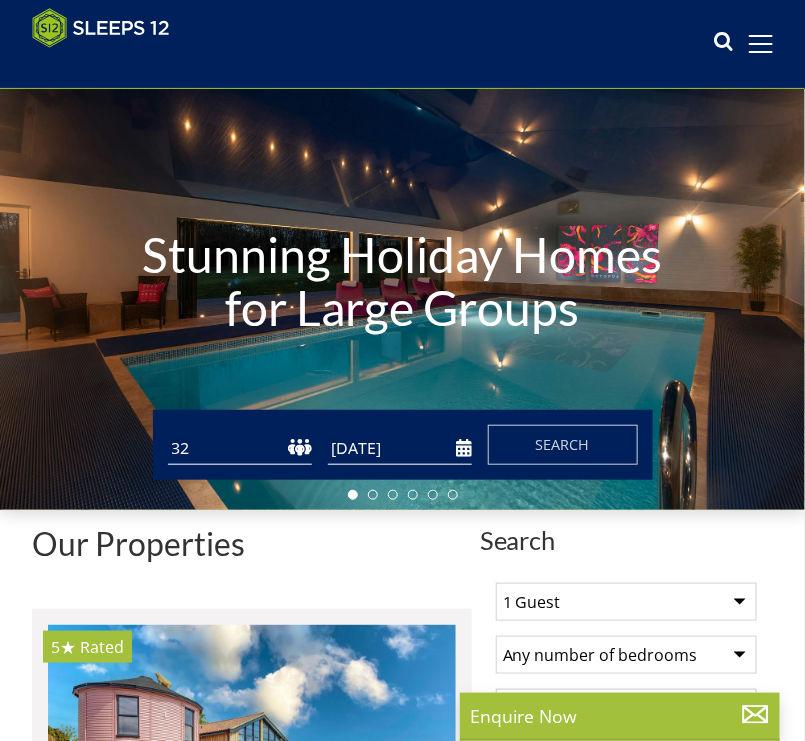click on "1
2
3
4
5
6
7
8
9
10
11
12
13
14
15
16
17
18
19
20
21
22
23
24
25
26
27
28
29
30
31
32" at bounding box center [240, 448] 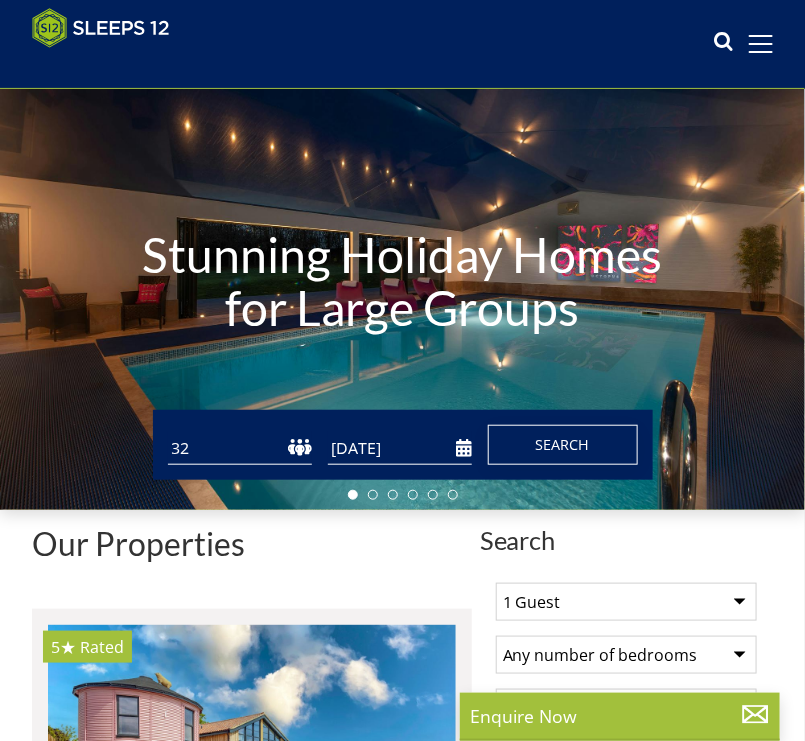click on "Search" at bounding box center (563, 445) 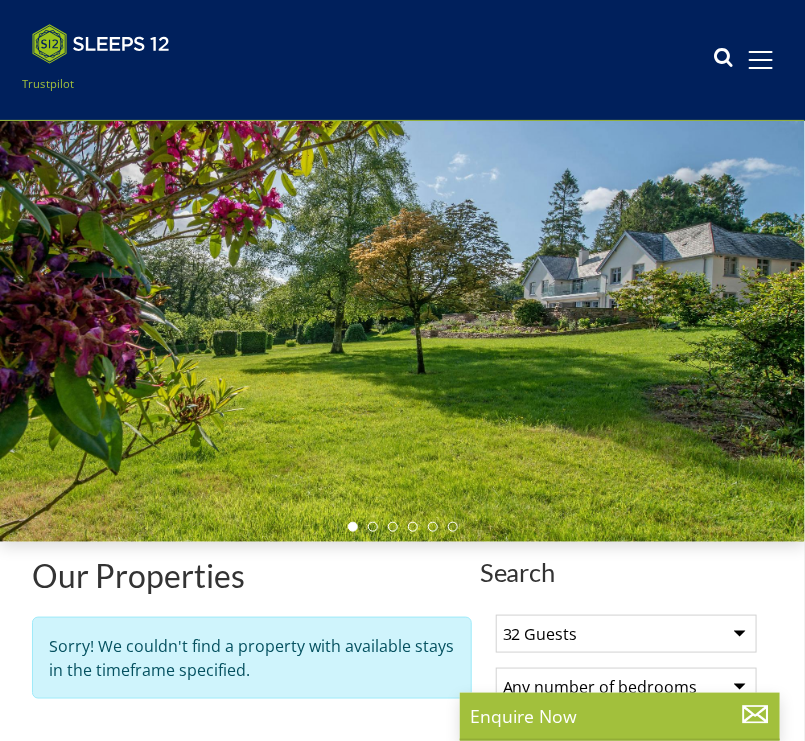 scroll, scrollTop: 0, scrollLeft: 0, axis: both 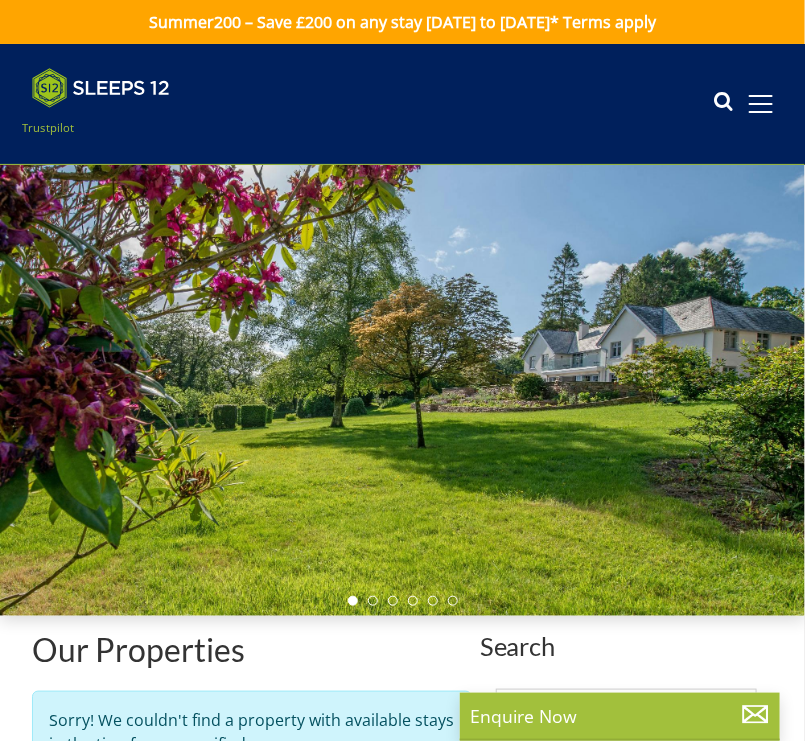 drag, startPoint x: 609, startPoint y: 460, endPoint x: 469, endPoint y: 448, distance: 140.51335 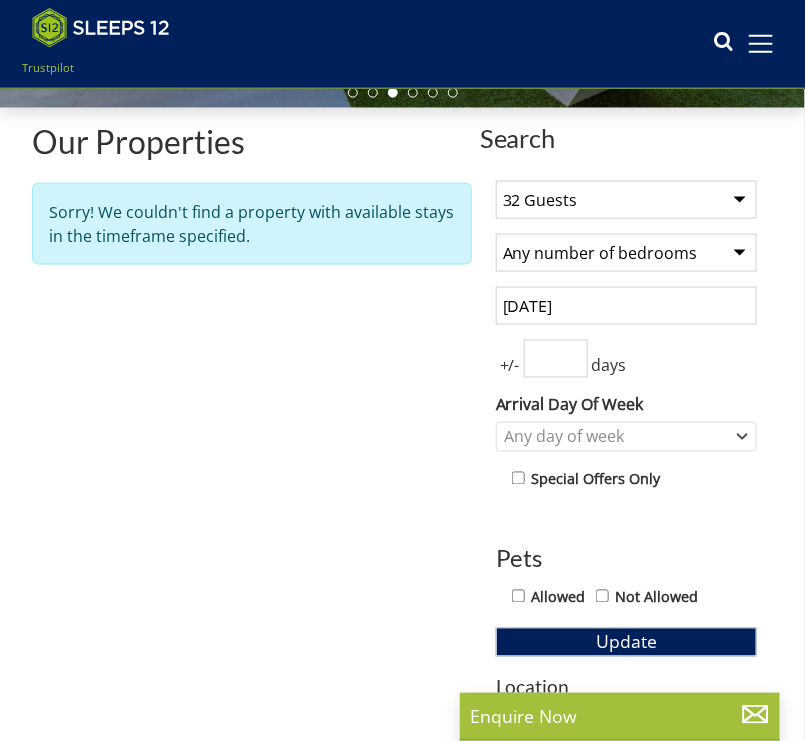 scroll, scrollTop: 468, scrollLeft: 0, axis: vertical 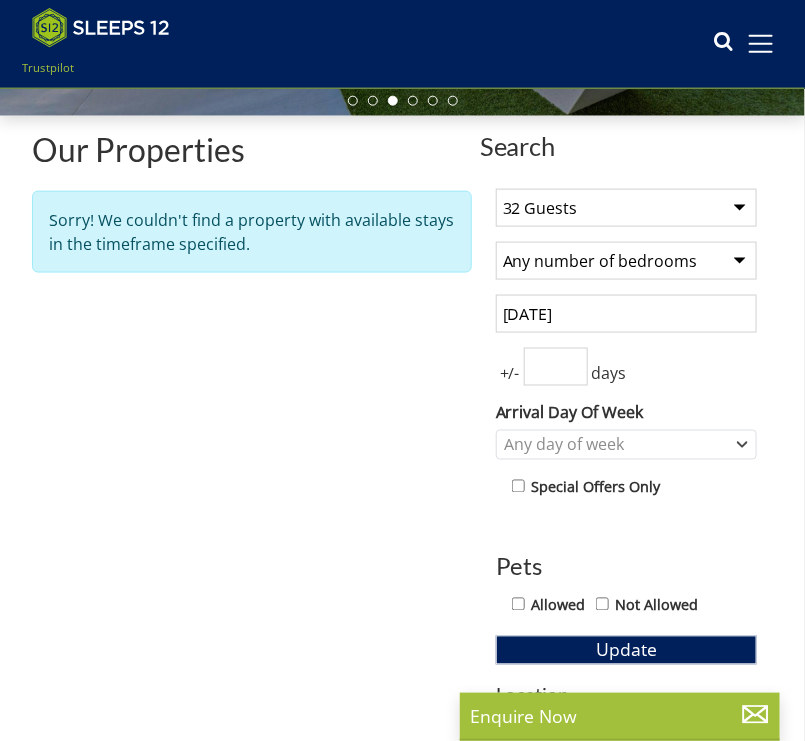 click on "1 Guest
2 Guests
3 Guests
4 Guests
5 Guests
6 Guests
7 Guests
8 Guests
9 Guests
10 Guests
11 Guests
12 Guests
13 Guests
14 Guests
15 Guests
16 Guests
17 Guests
18 Guests
19 Guests
20 Guests
21 Guests
22 Guests
23 Guests
24 Guests
25 Guests
26 Guests
27 Guests
28 Guests
29 Guests
30 Guests
31 Guests
32 Guests" at bounding box center (626, 208) 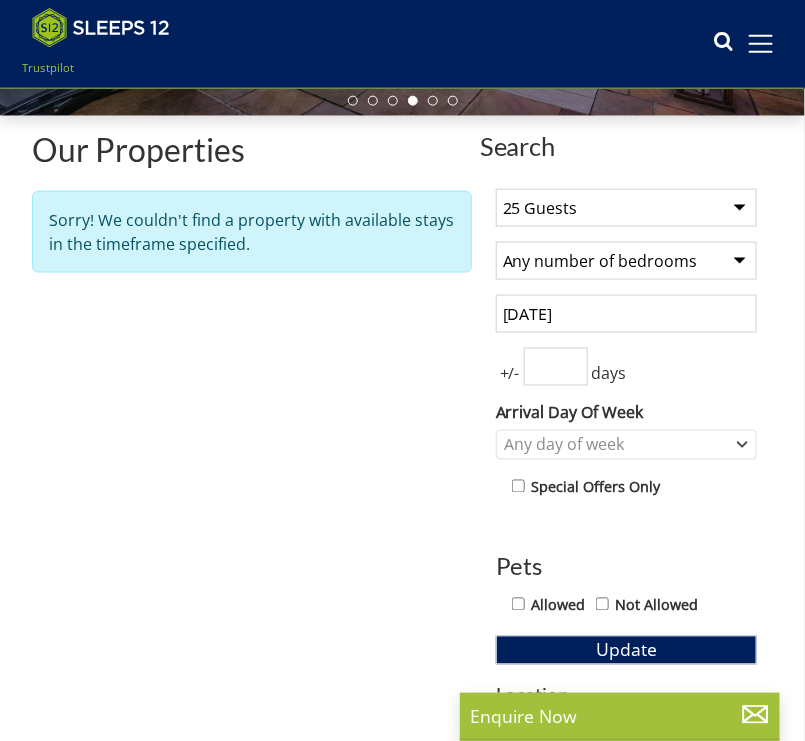 click on "1 Guest
2 Guests
3 Guests
4 Guests
5 Guests
6 Guests
7 Guests
8 Guests
9 Guests
10 Guests
11 Guests
12 Guests
13 Guests
14 Guests
15 Guests
16 Guests
17 Guests
18 Guests
19 Guests
20 Guests
21 Guests
22 Guests
23 Guests
24 Guests
25 Guests
26 Guests
27 Guests
28 Guests
29 Guests
30 Guests
31 Guests
32 Guests" at bounding box center [626, 208] 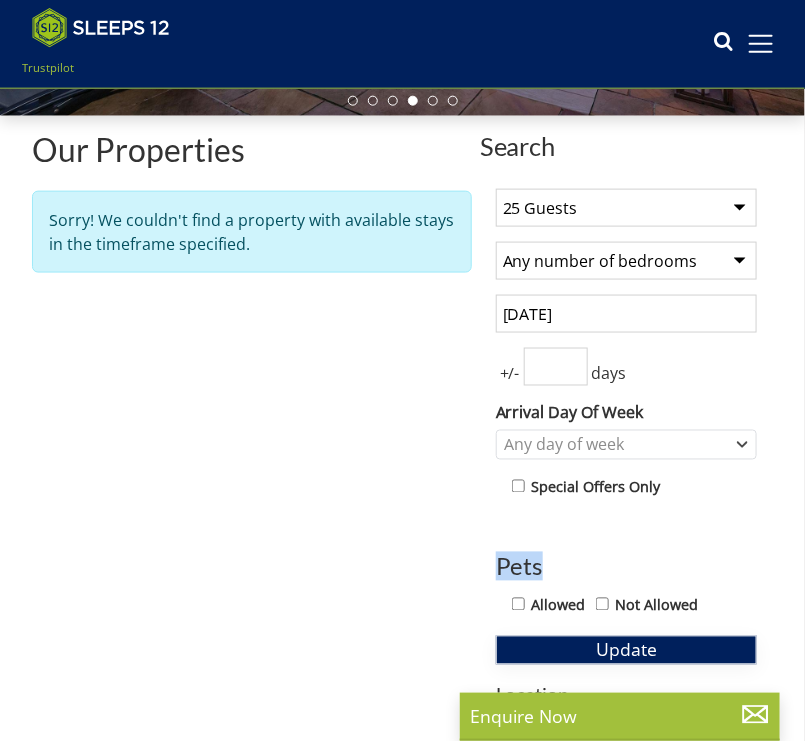 click on "Update" at bounding box center (626, 650) 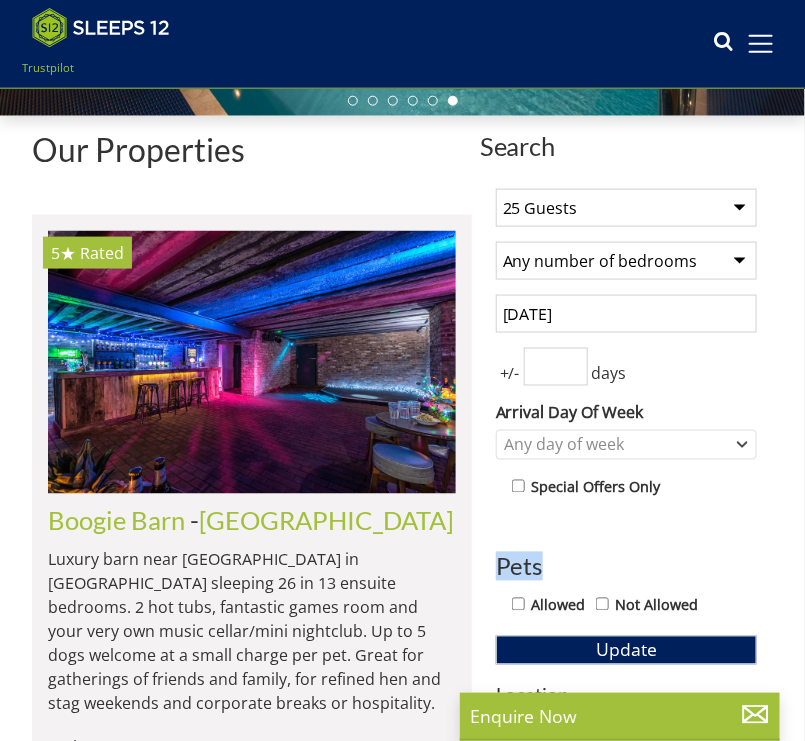 click on "1 Guest
2 Guests
3 Guests
4 Guests
5 Guests
6 Guests
7 Guests
8 Guests
9 Guests
10 Guests
11 Guests
12 Guests
13 Guests
14 Guests
15 Guests
16 Guests
17 Guests
18 Guests
19 Guests
20 Guests
21 Guests
22 Guests
23 Guests
24 Guests
25 Guests
26 Guests
27 Guests
28 Guests
29 Guests
30 Guests
31 Guests
32 Guests" at bounding box center (626, 208) 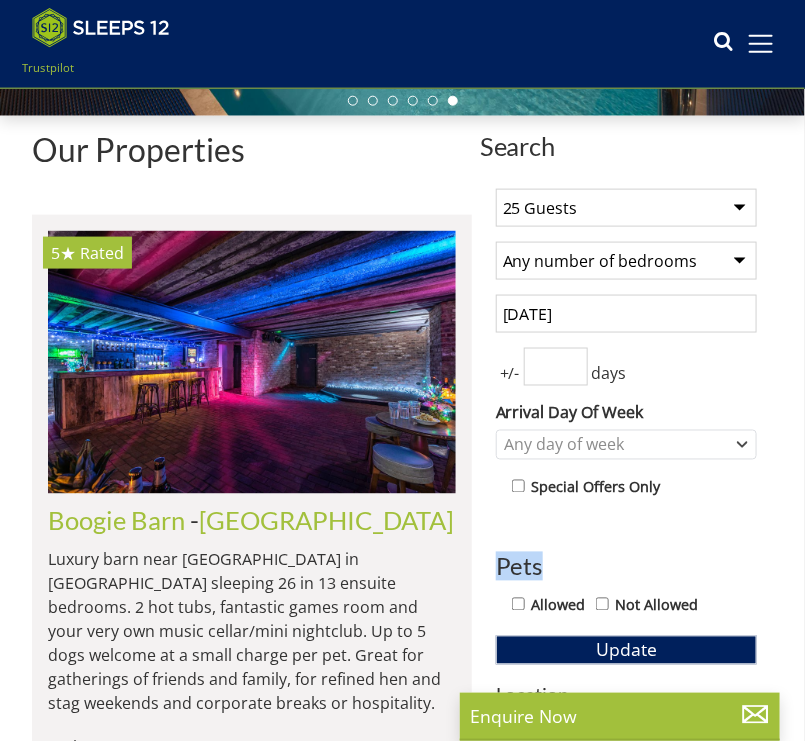 select on "13" 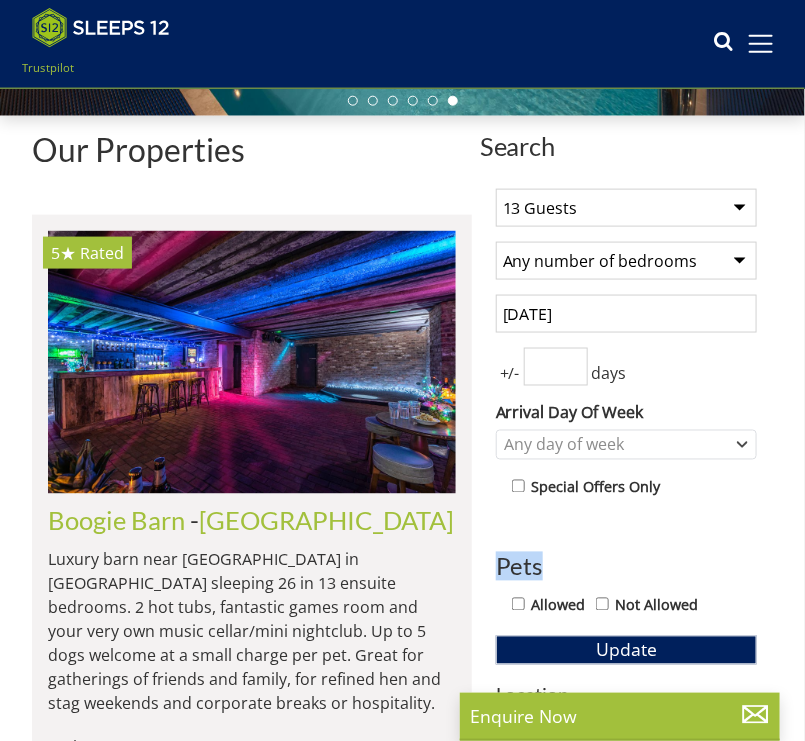 click on "1 Guest
2 Guests
3 Guests
4 Guests
5 Guests
6 Guests
7 Guests
8 Guests
9 Guests
10 Guests
11 Guests
12 Guests
13 Guests
14 Guests
15 Guests
16 Guests
17 Guests
18 Guests
19 Guests
20 Guests
21 Guests
22 Guests
23 Guests
24 Guests
25 Guests
26 Guests
27 Guests
28 Guests
29 Guests
30 Guests
31 Guests
32 Guests" at bounding box center [626, 208] 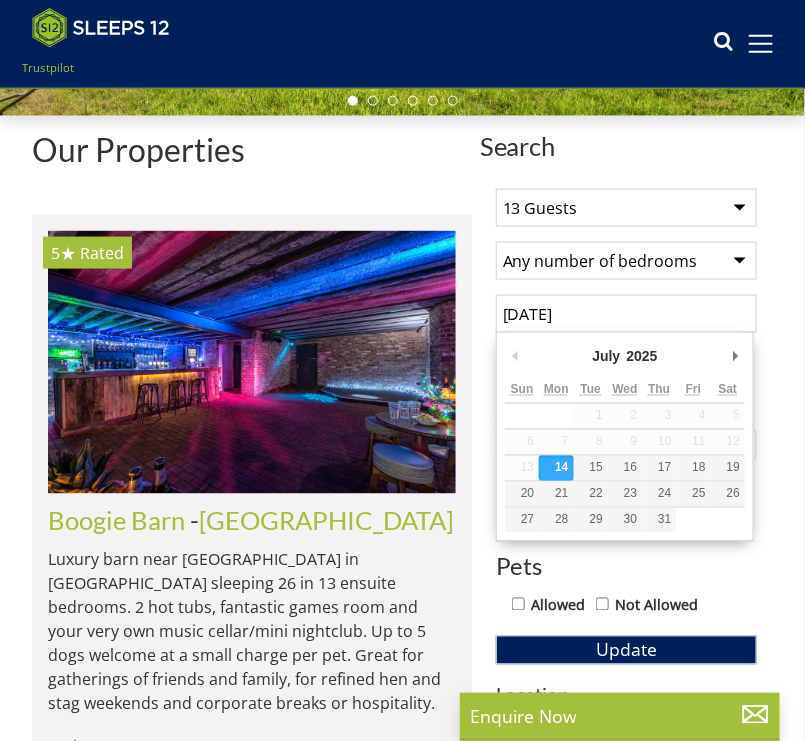 click on "[DATE]" at bounding box center (626, 314) 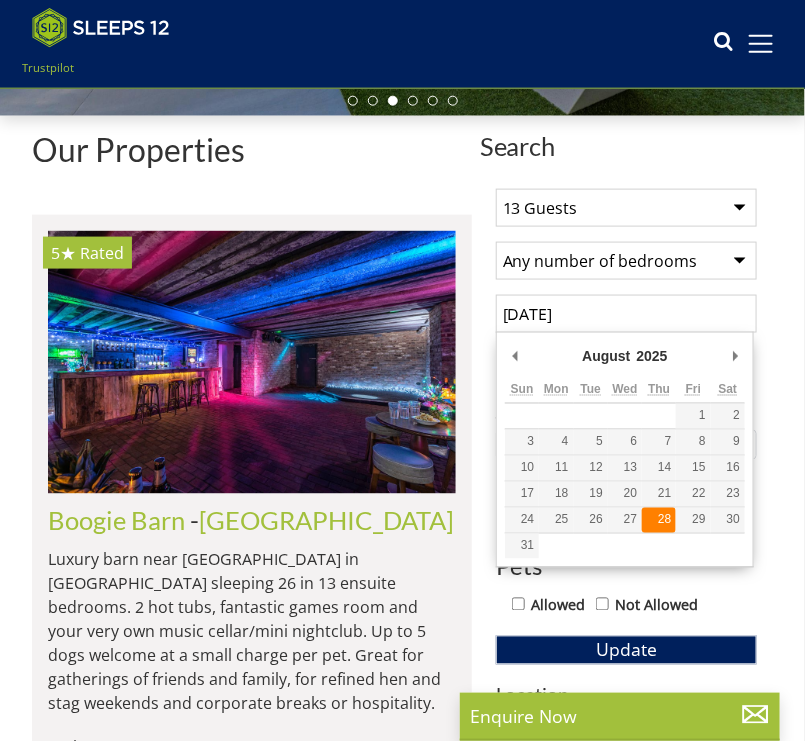type on "[DATE]" 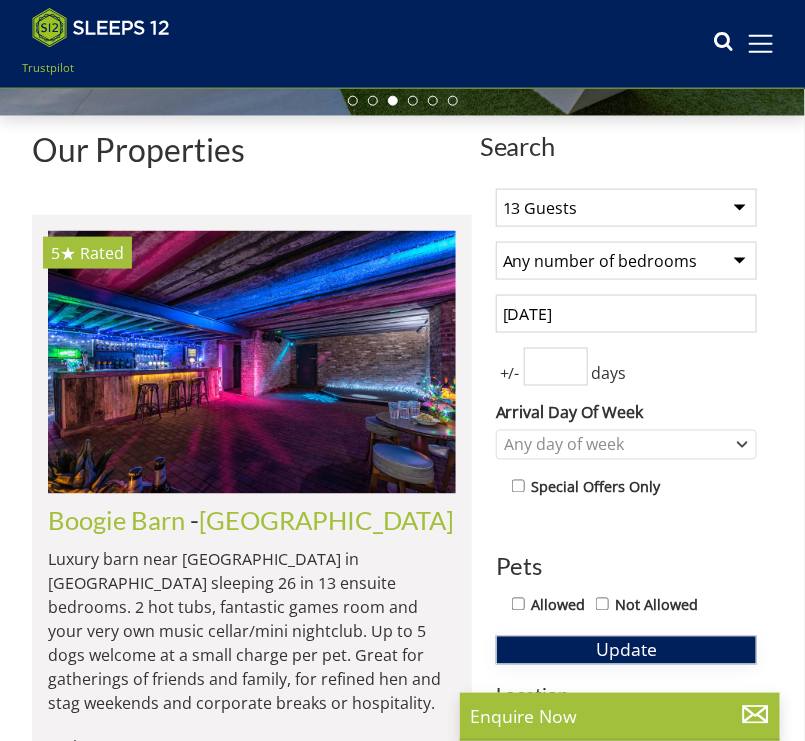 click on "Update" at bounding box center (626, 650) 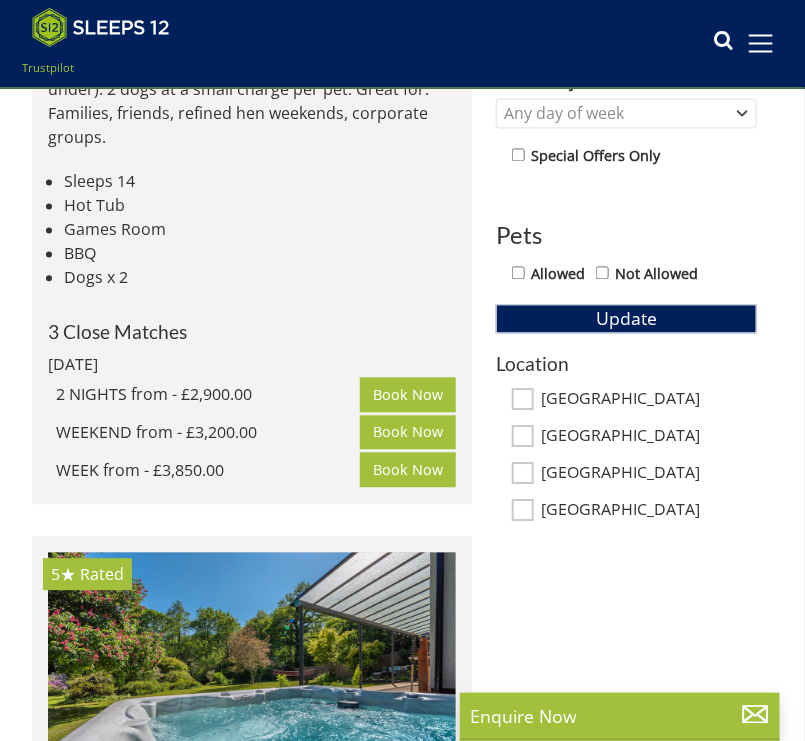 scroll, scrollTop: 797, scrollLeft: 0, axis: vertical 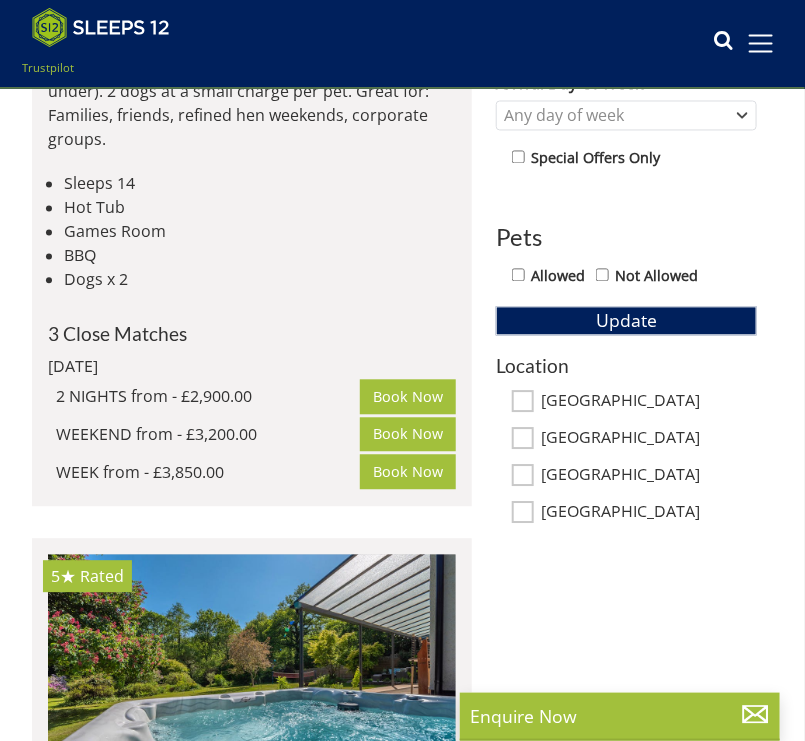 click on "[GEOGRAPHIC_DATA]" at bounding box center (523, 402) 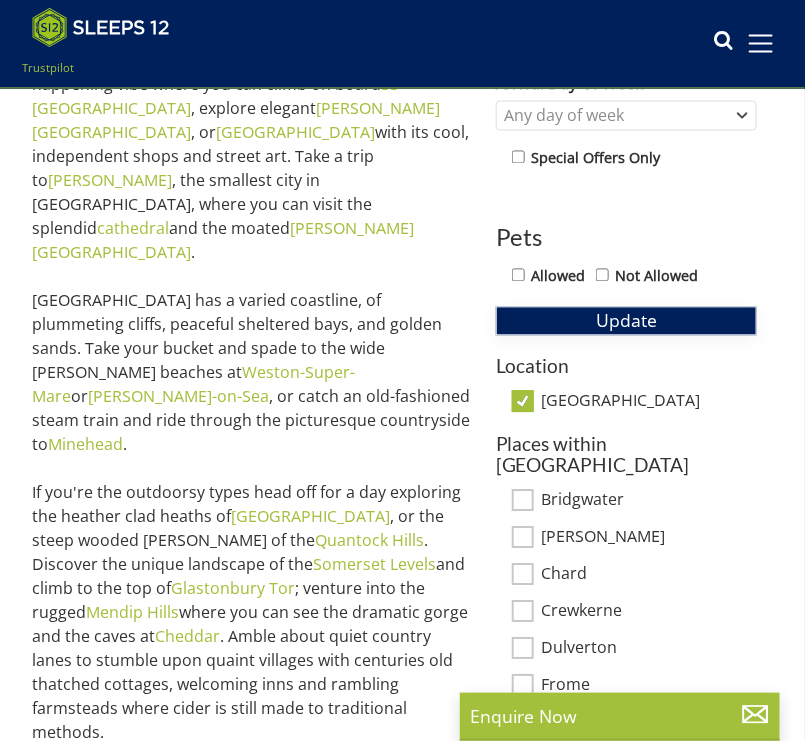 click on "Update" at bounding box center [626, 321] 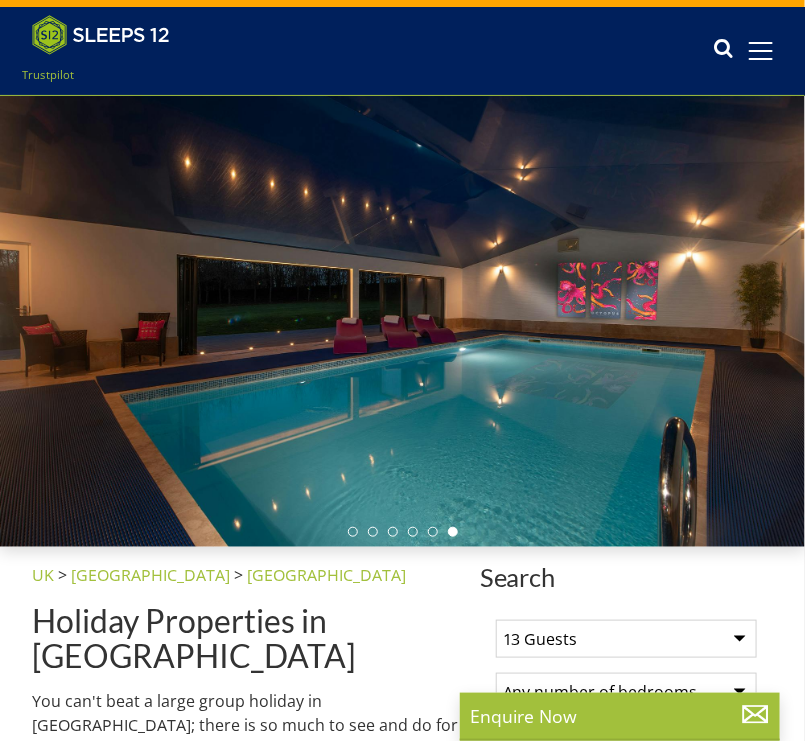 scroll, scrollTop: 16, scrollLeft: 0, axis: vertical 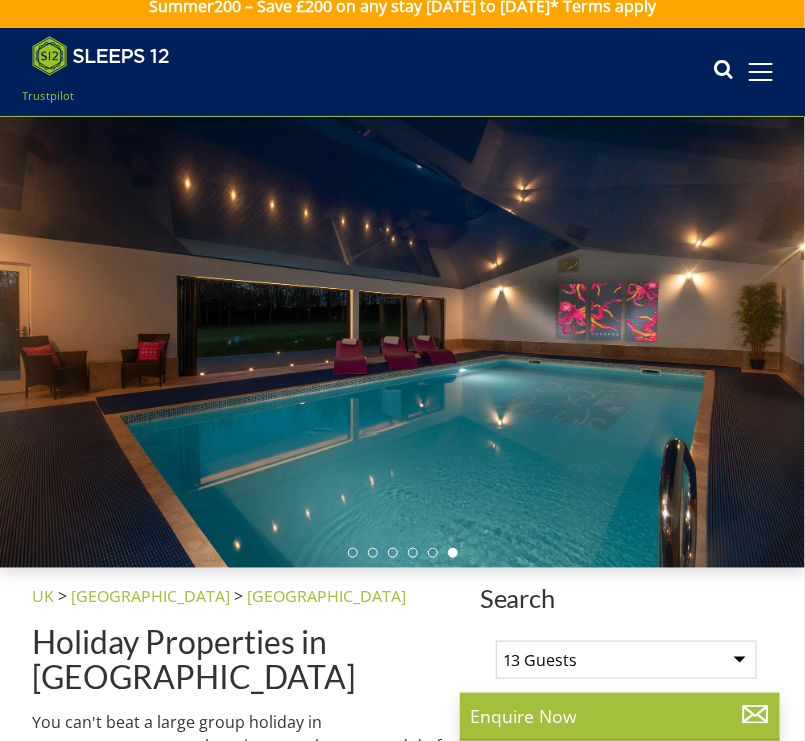 click at bounding box center (402, 342) 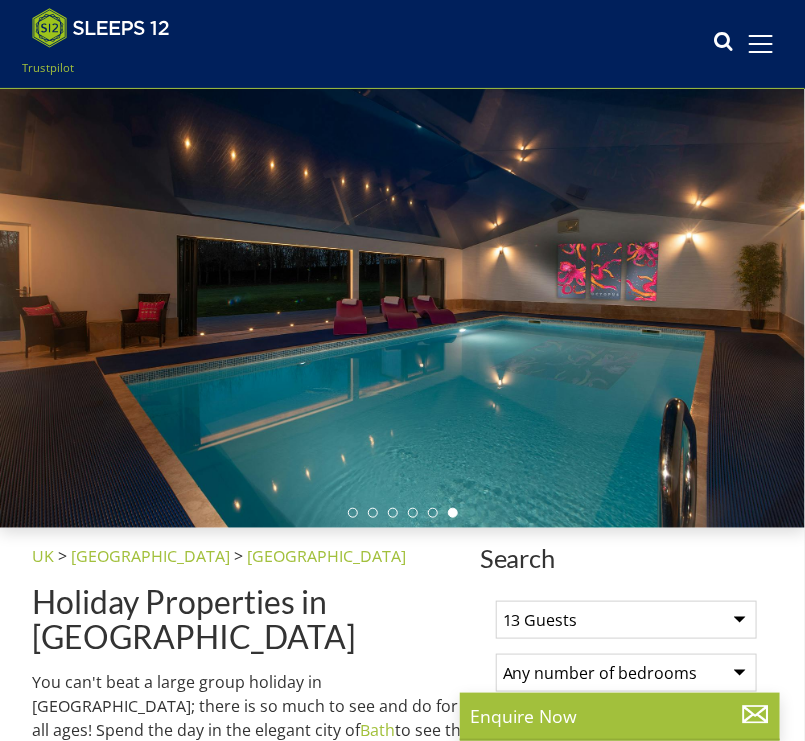 scroll, scrollTop: 0, scrollLeft: 0, axis: both 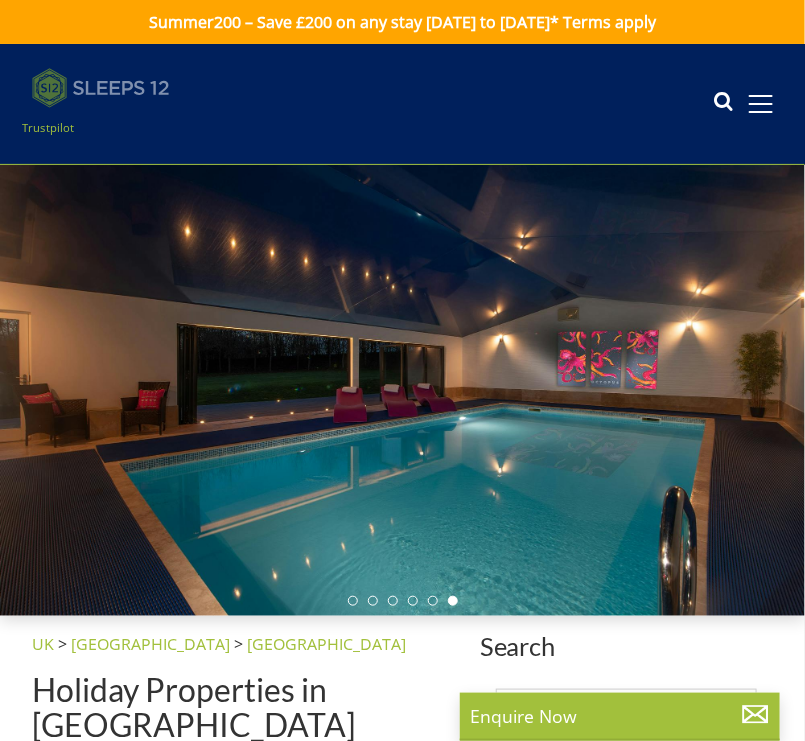 click at bounding box center (101, 88) 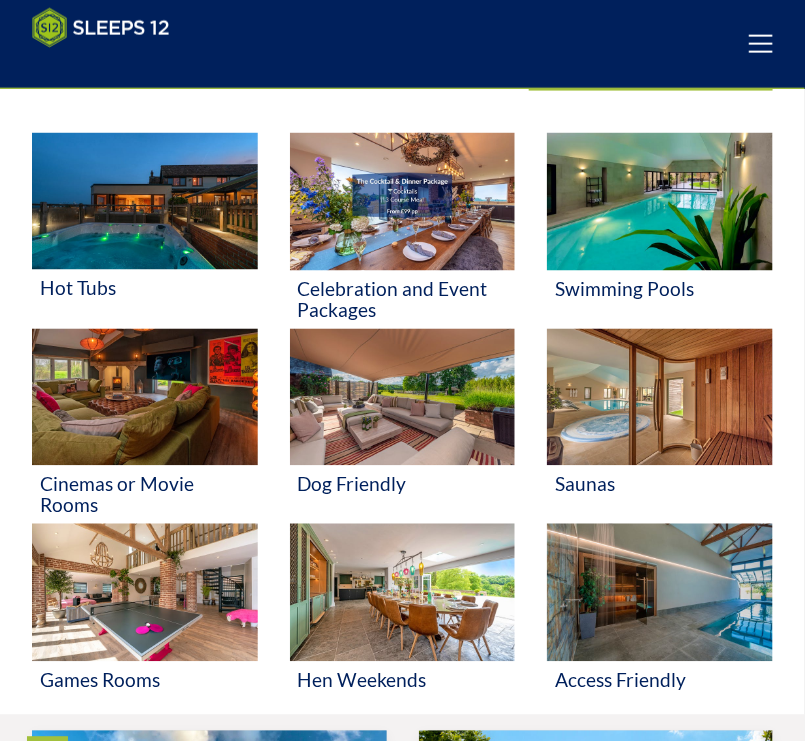 scroll, scrollTop: 616, scrollLeft: 0, axis: vertical 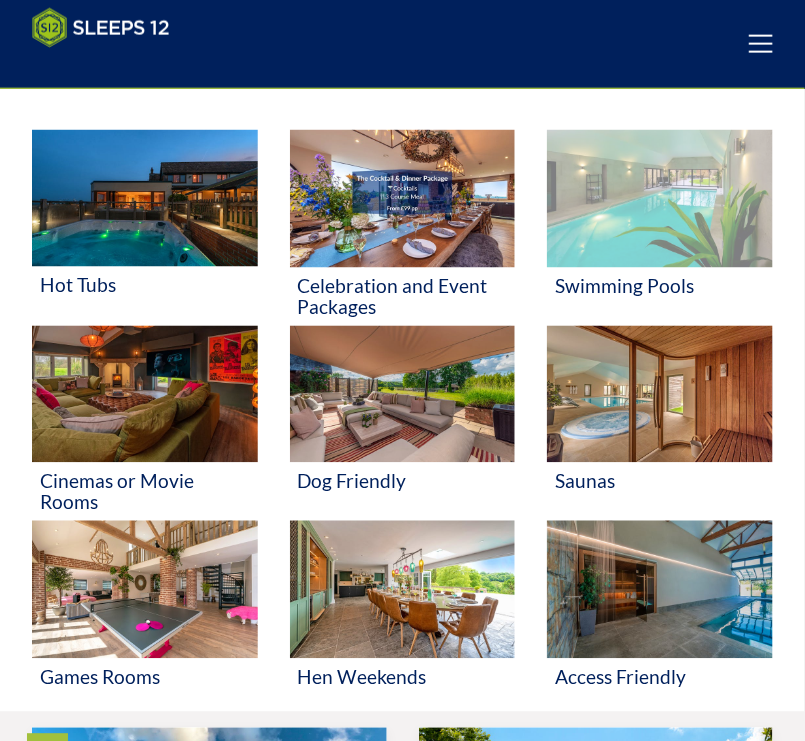 click at bounding box center (660, 198) 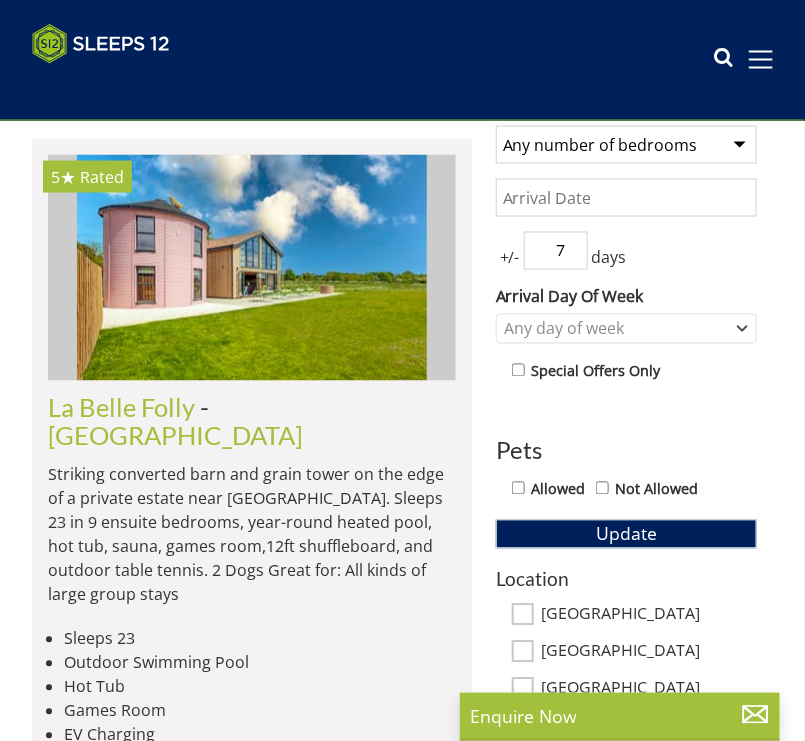 scroll, scrollTop: 0, scrollLeft: 0, axis: both 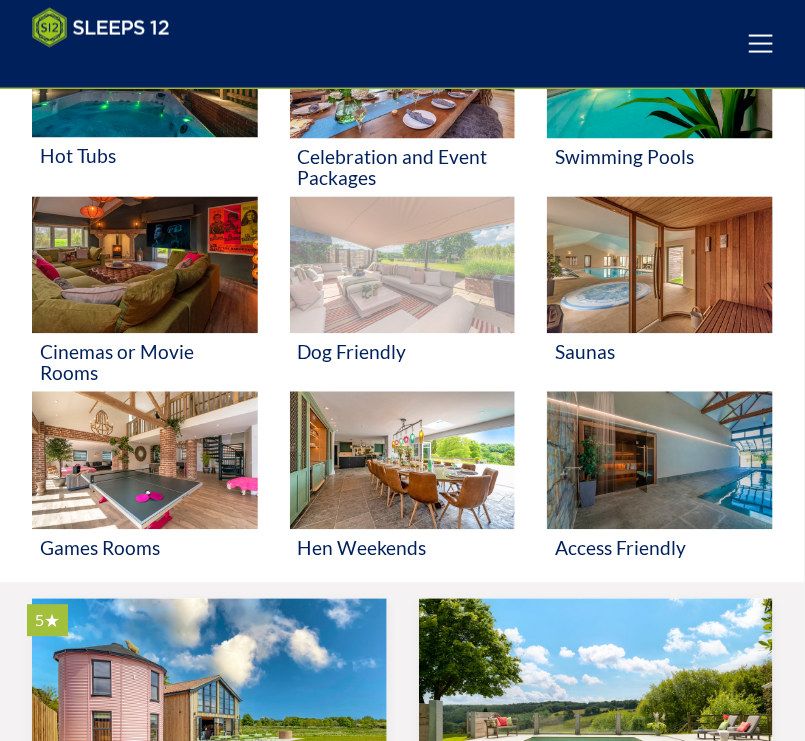 click at bounding box center [403, 265] 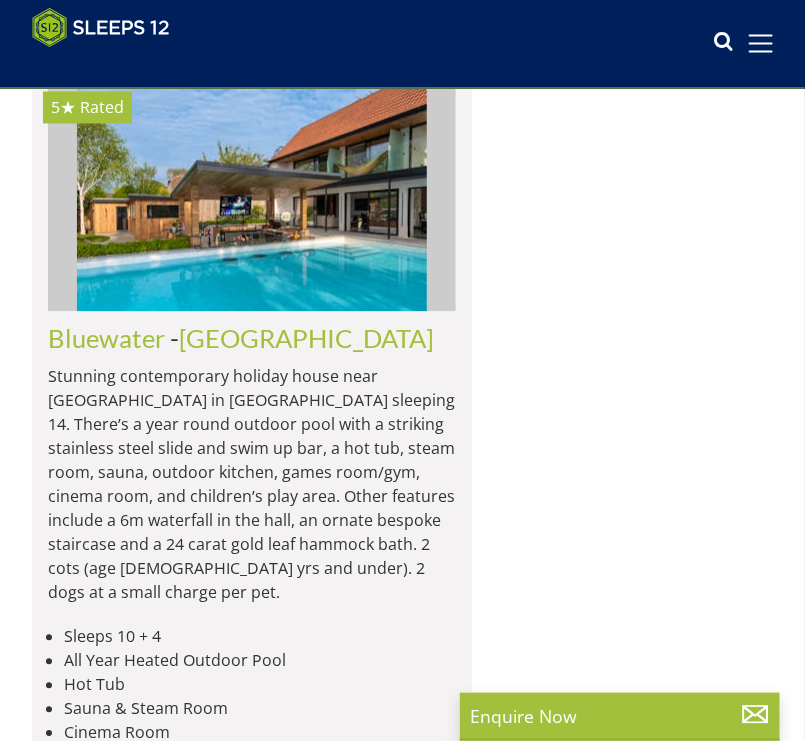 scroll, scrollTop: 7560, scrollLeft: 0, axis: vertical 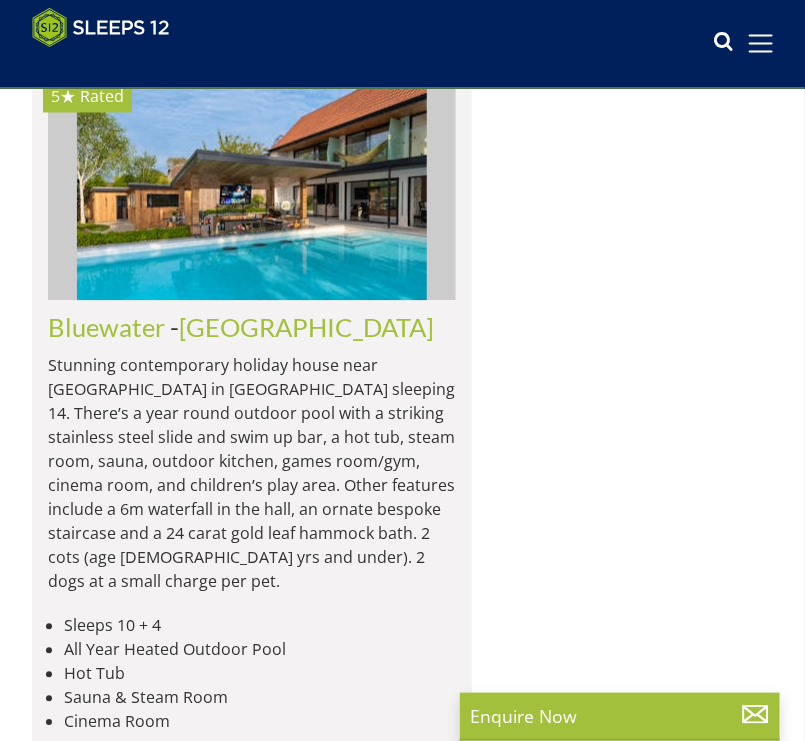click on "Search
Search
1 Guest
2 Guests
3 Guests
4 Guests
5 Guests
6 Guests
7 Guests
8 Guests
9 Guests
10 Guests
11 Guests
12 Guests
13 Guests
14 Guests
15 Guests
16 Guests
17 Guests
18 Guests
19 Guests
20 Guests
21 Guests
22 Guests
23 Guests
24 Guests
25 Guests
26 Guests
27 Guests
28 Guests
29 Guests
30 Guests
31 Guests
32 Guests
Any number of bedrooms
4 Bedrooms
5 Bedrooms
6 Bedrooms
7 Bedrooms
8 Bedrooms
9 Bedrooms
10 Bedrooms
11 Bedrooms
12 Bedrooms
13 Bedrooms
14 Bedrooms
15 Bedrooms
16 Bedrooms
+/-
7
days" at bounding box center (626, -1746) 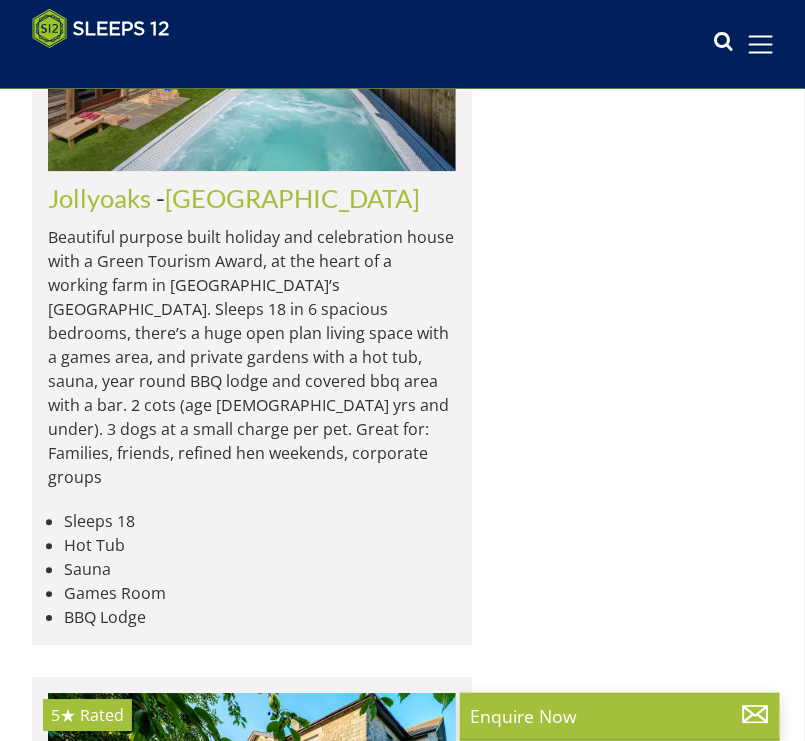 scroll, scrollTop: 5790, scrollLeft: 0, axis: vertical 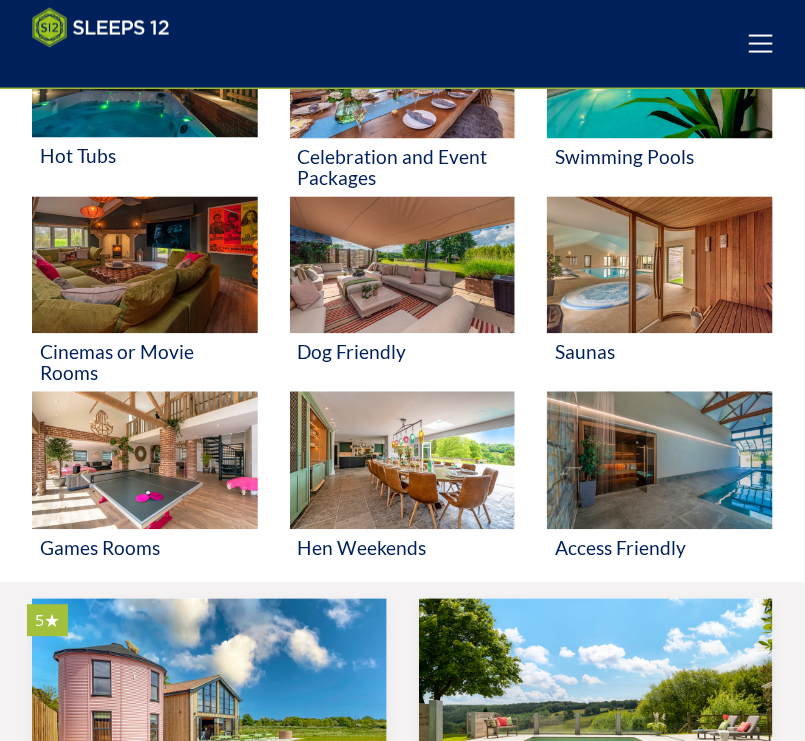select on "13" 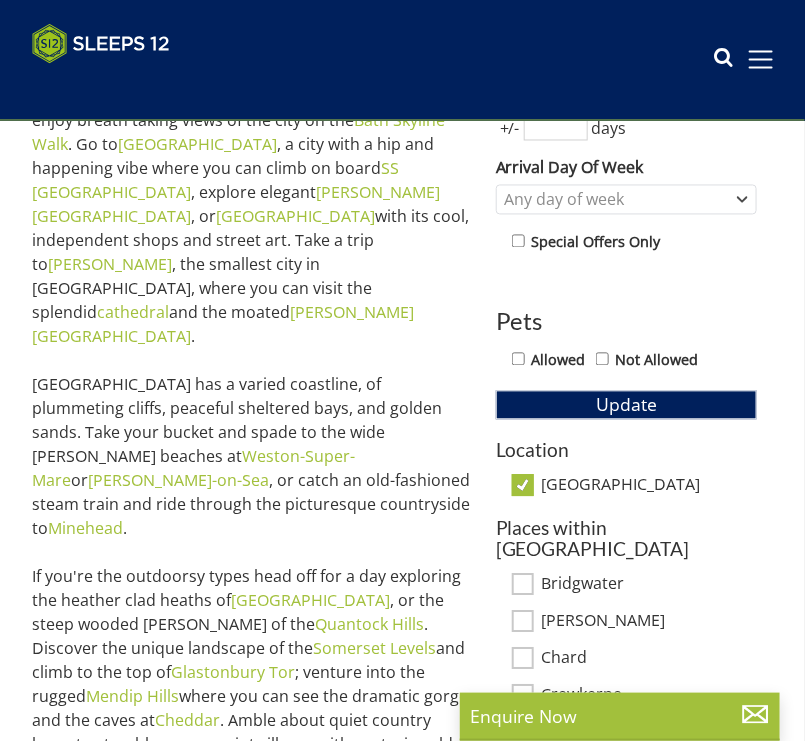 scroll, scrollTop: 0, scrollLeft: 0, axis: both 